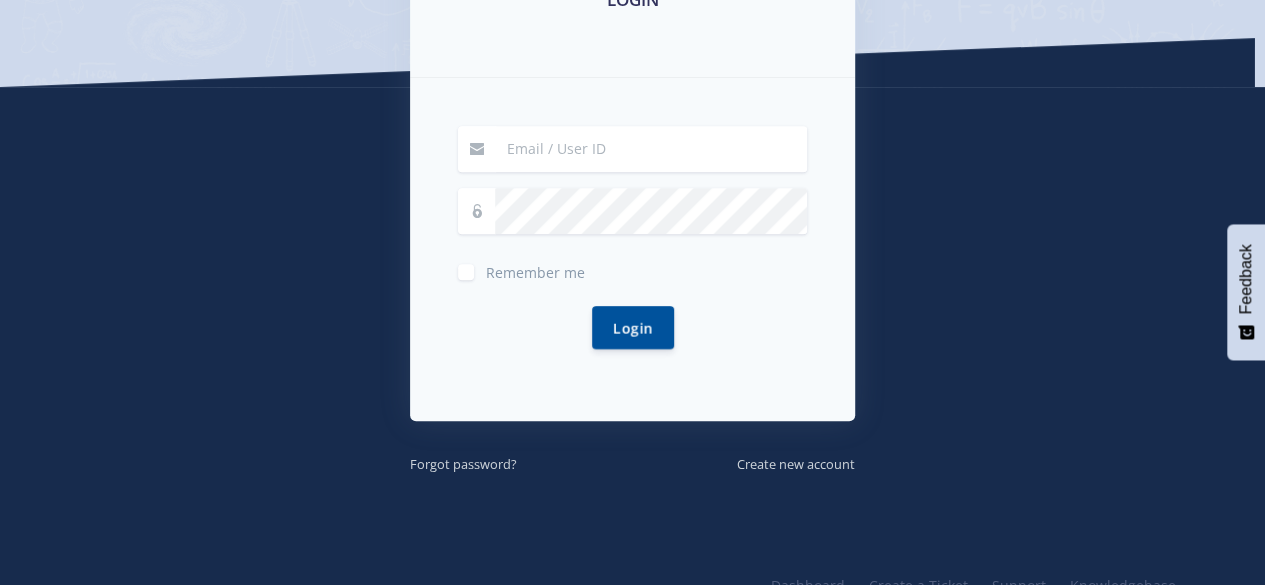 scroll, scrollTop: 451, scrollLeft: 0, axis: vertical 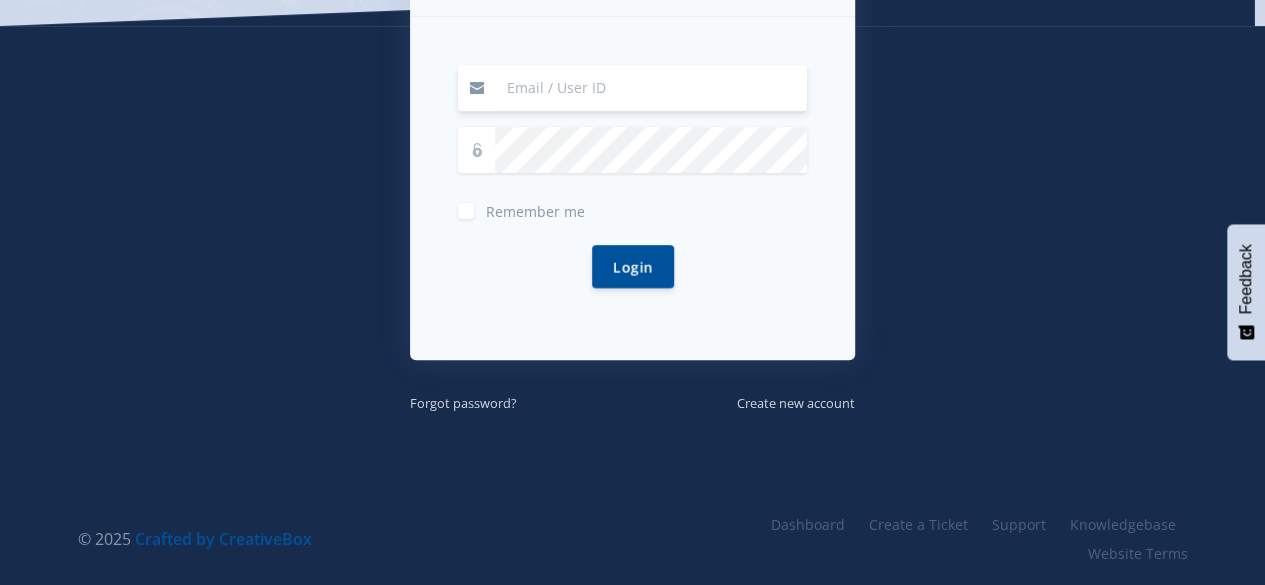 click at bounding box center [651, 88] 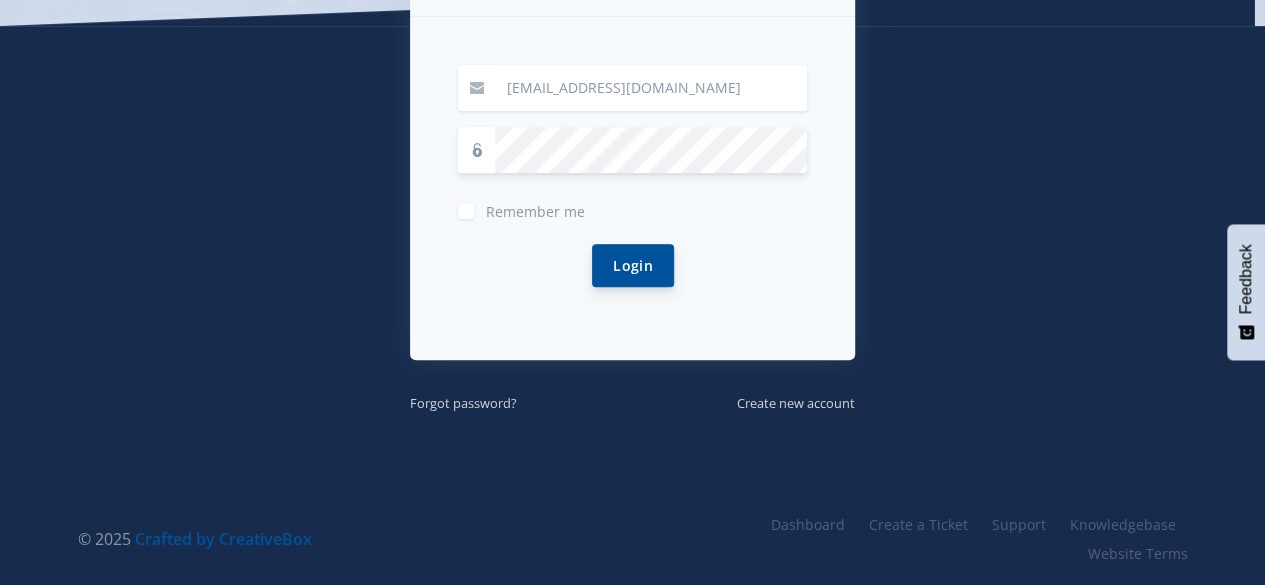 click on "Login" at bounding box center (633, 265) 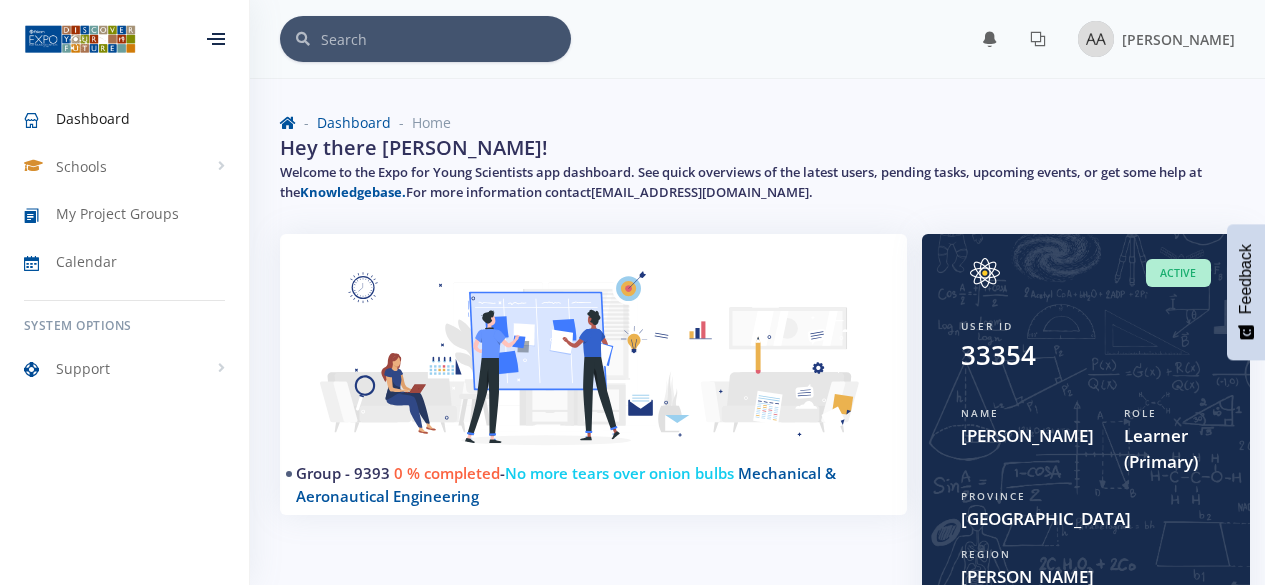 scroll, scrollTop: 0, scrollLeft: 0, axis: both 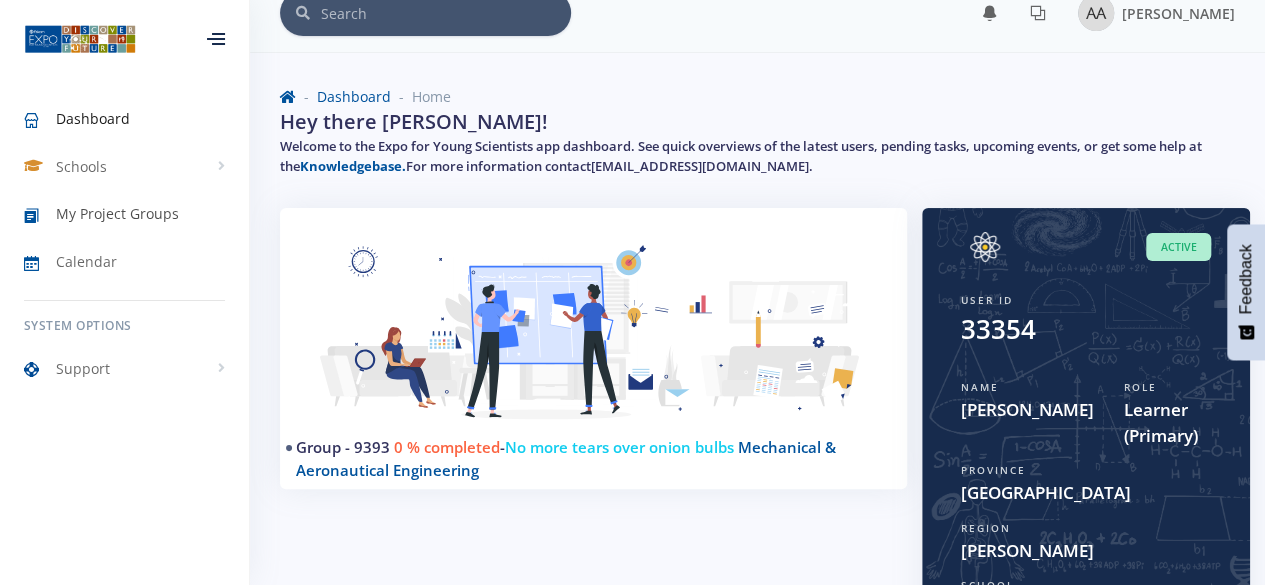 click on "My Project Groups" at bounding box center [117, 213] 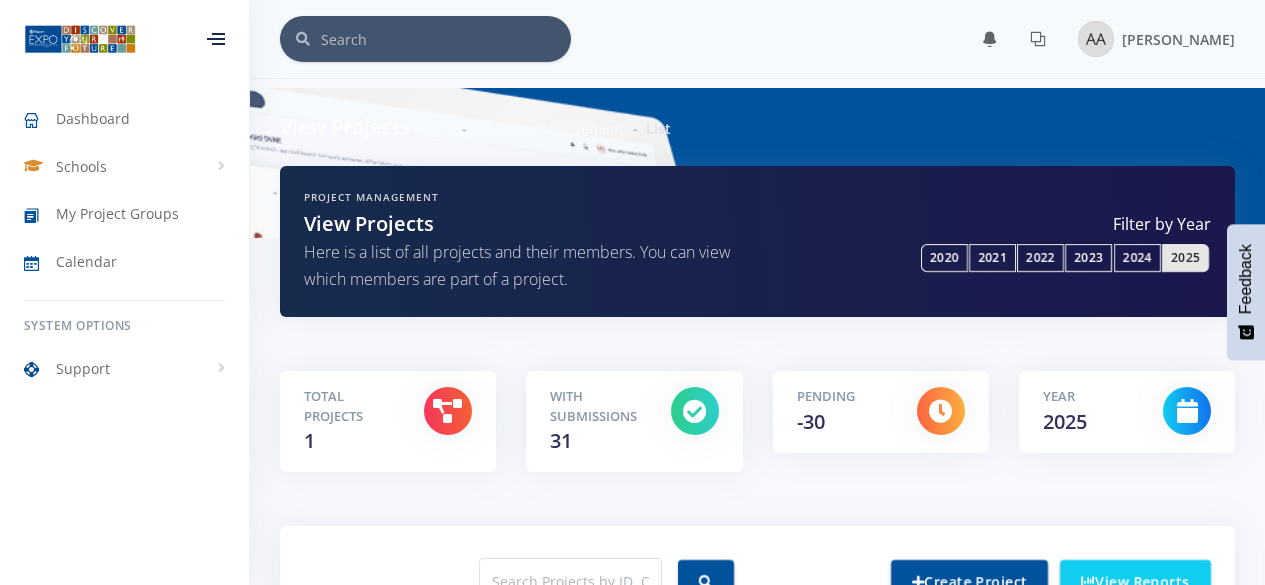 scroll, scrollTop: 0, scrollLeft: 0, axis: both 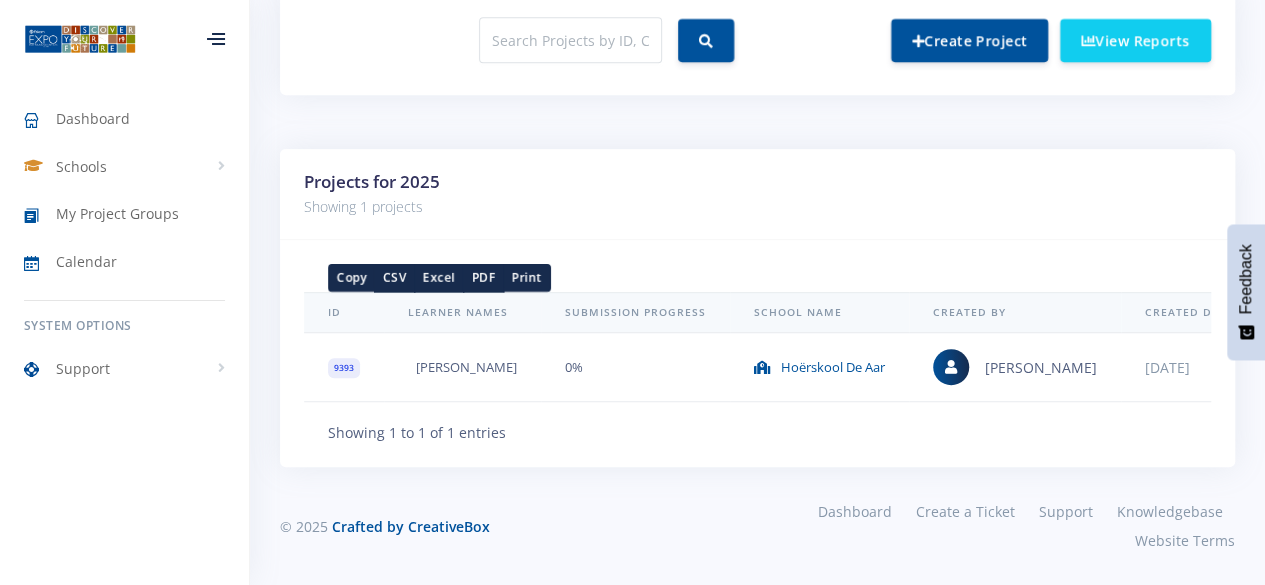click on "[PERSON_NAME]" at bounding box center (466, 368) 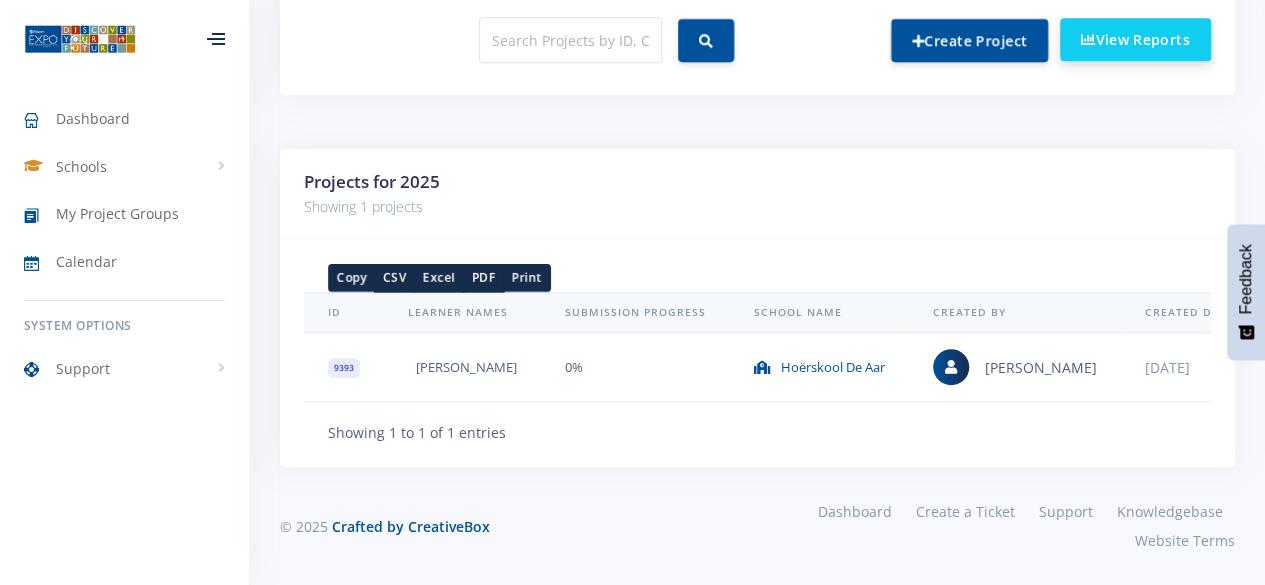 click on "View Reports" at bounding box center [1135, 39] 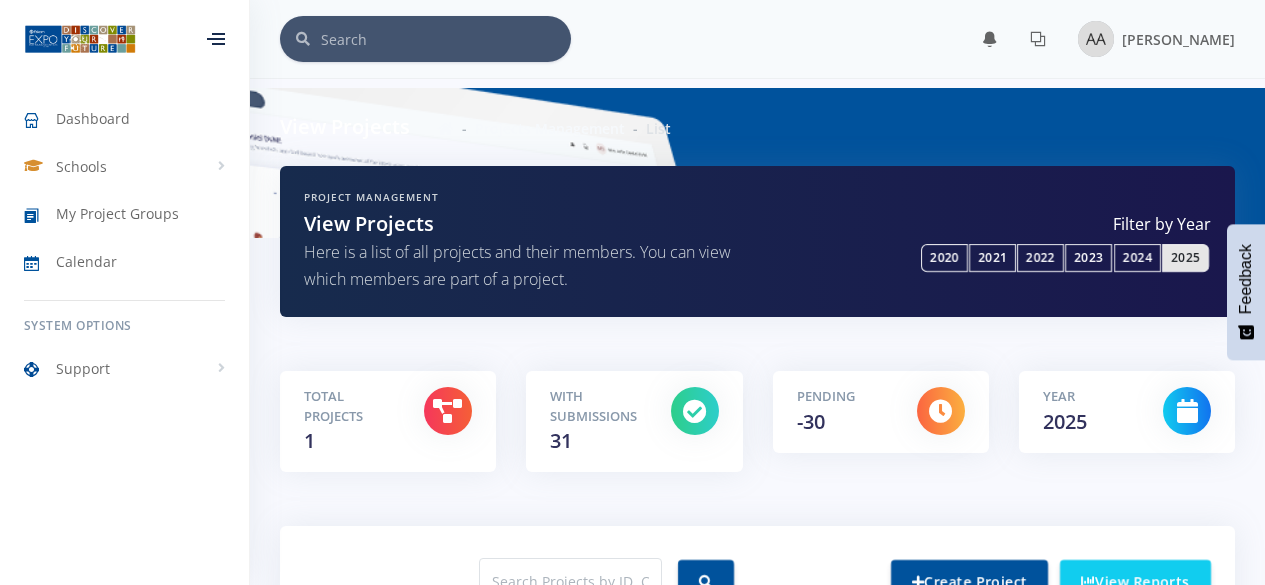 scroll, scrollTop: 554, scrollLeft: 0, axis: vertical 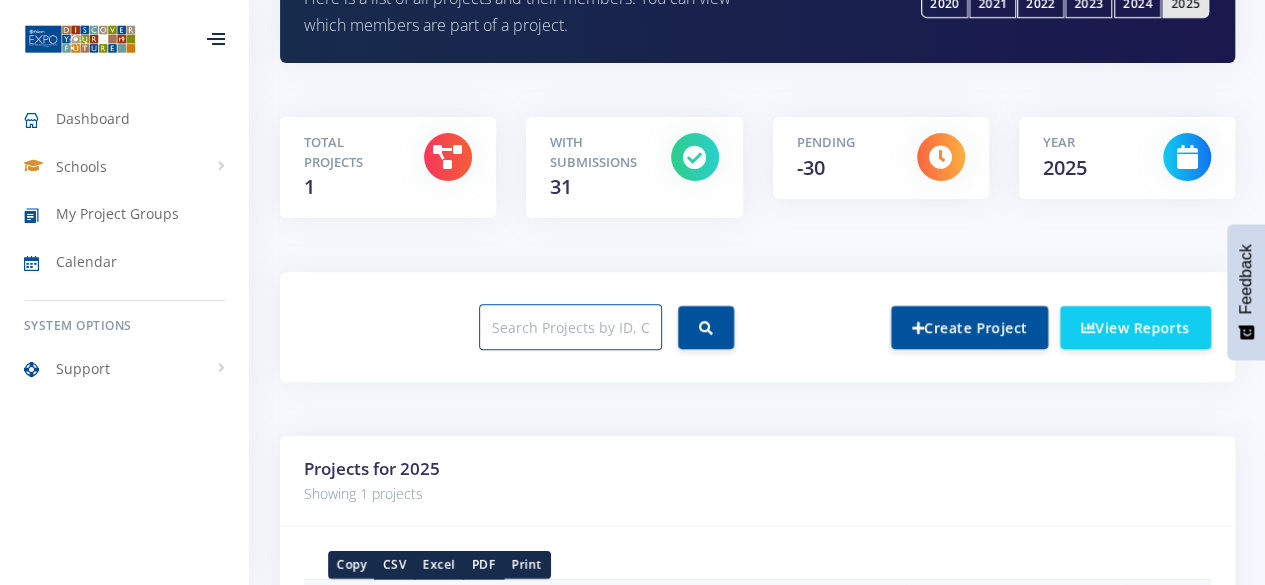 click at bounding box center [570, 327] 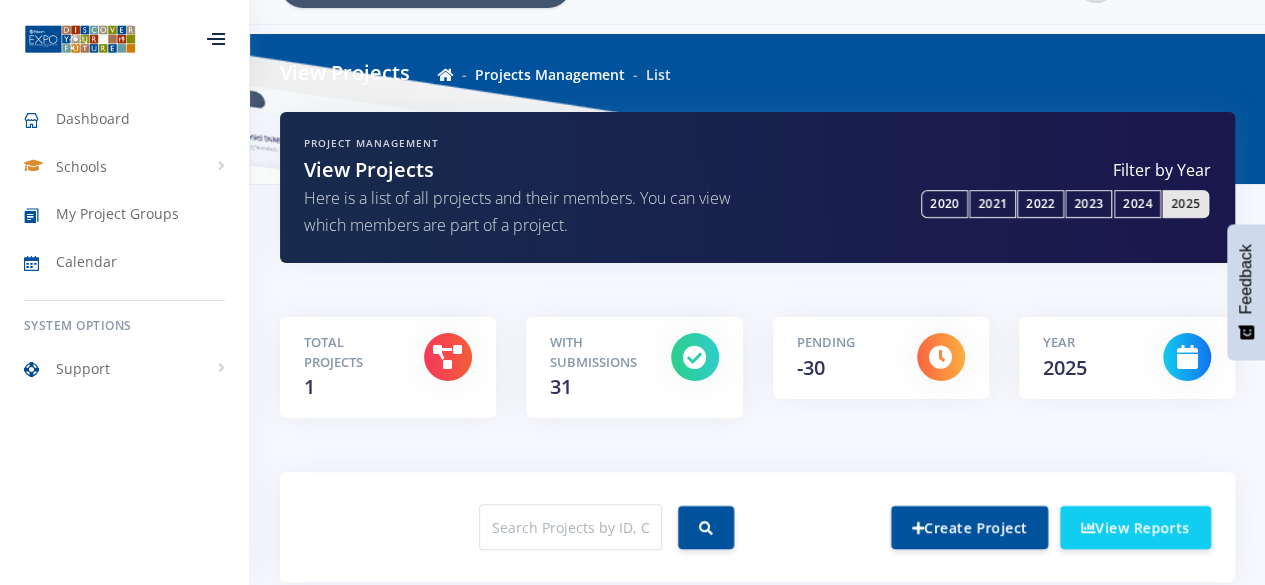 click at bounding box center (448, 357) 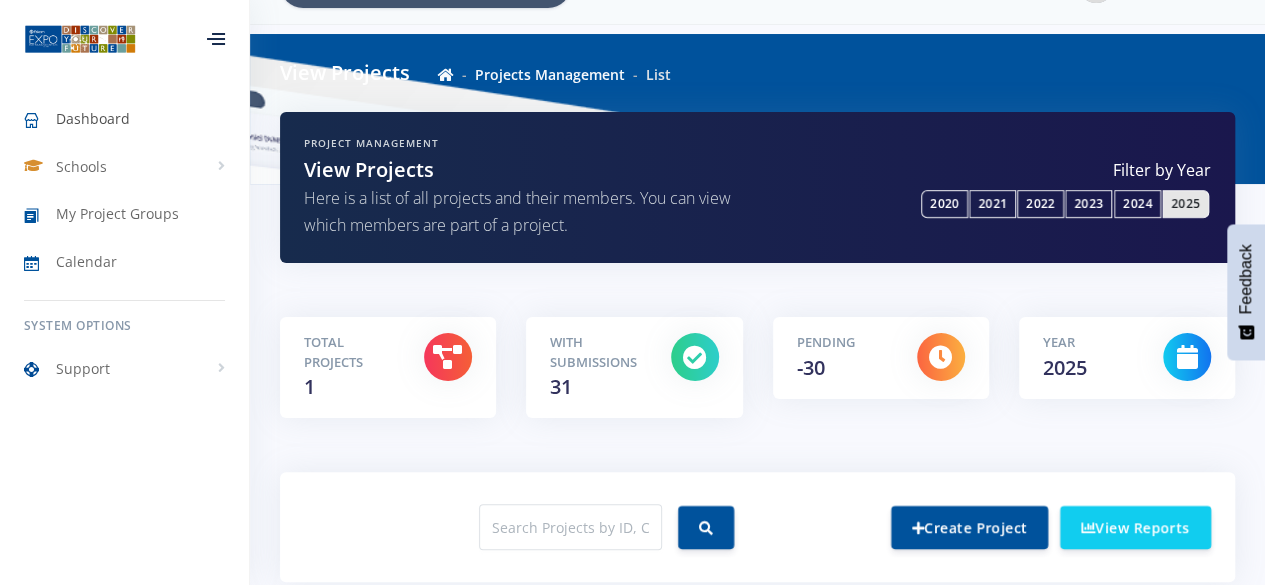 click on "Dashboard" at bounding box center [124, 119] 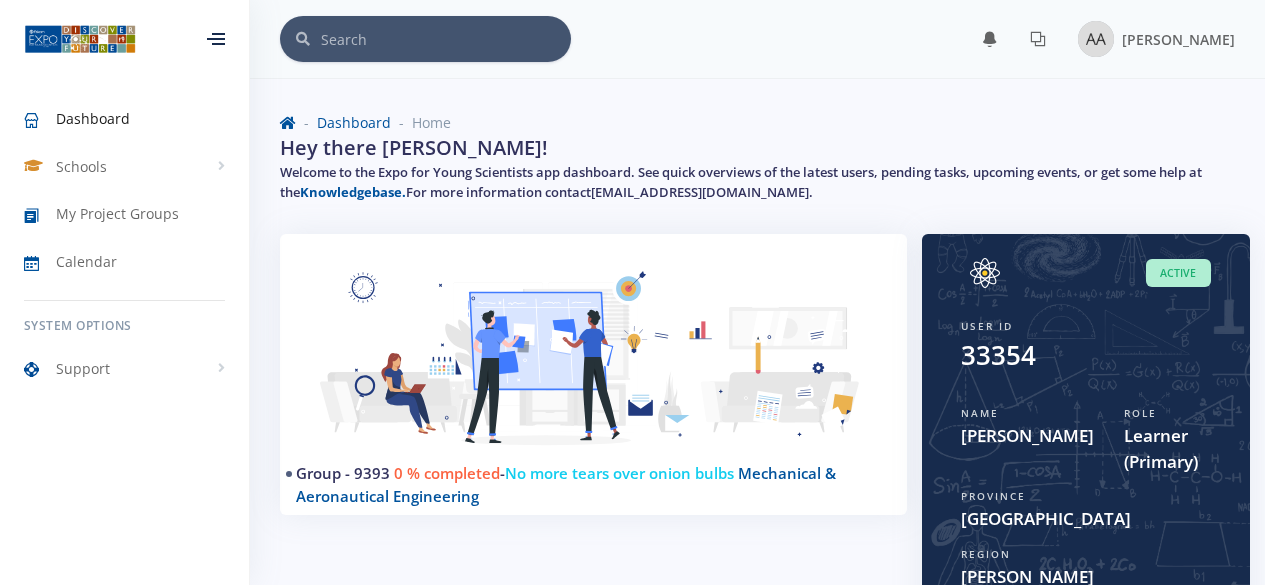 scroll, scrollTop: 0, scrollLeft: 0, axis: both 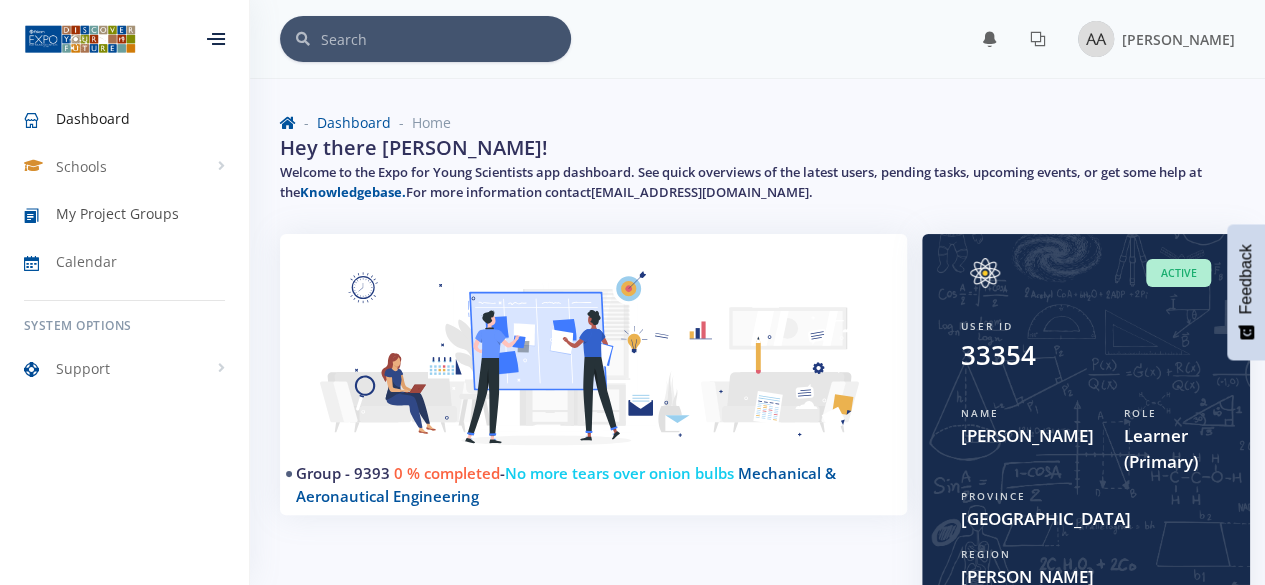 click on "My Project Groups" at bounding box center [117, 213] 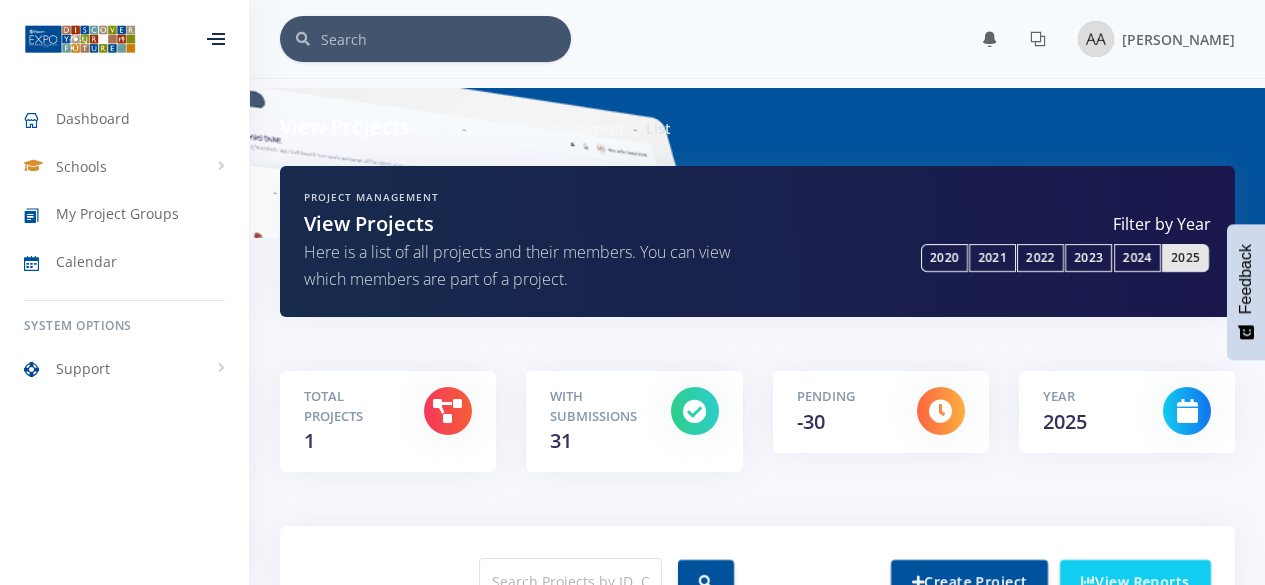 scroll, scrollTop: 0, scrollLeft: 0, axis: both 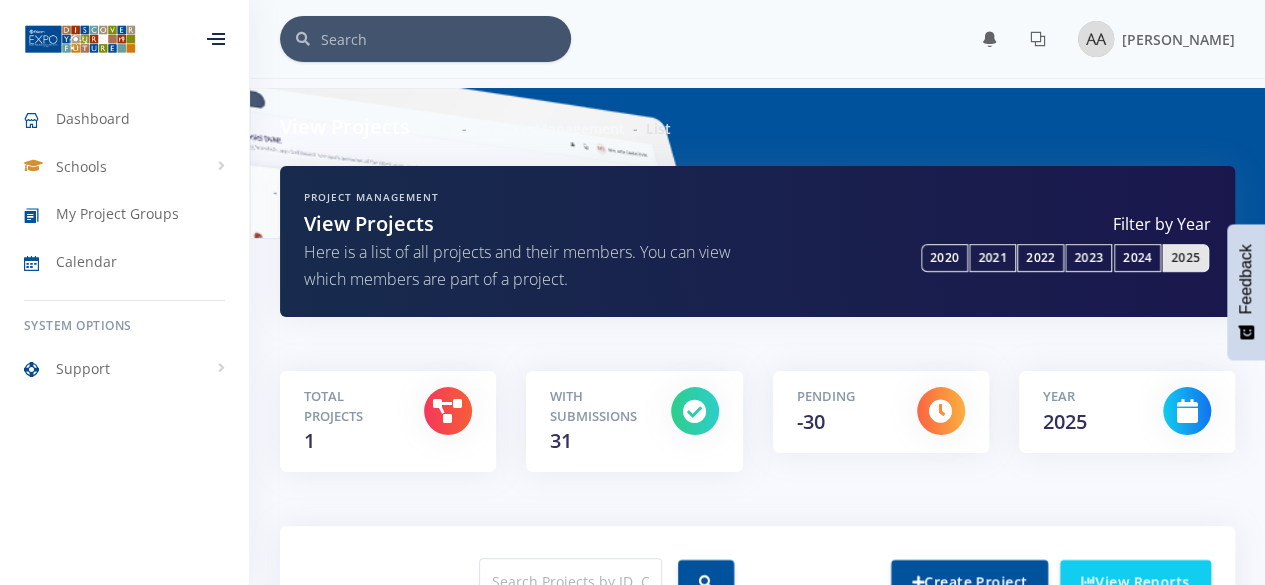 click on "2025" at bounding box center (1185, 258) 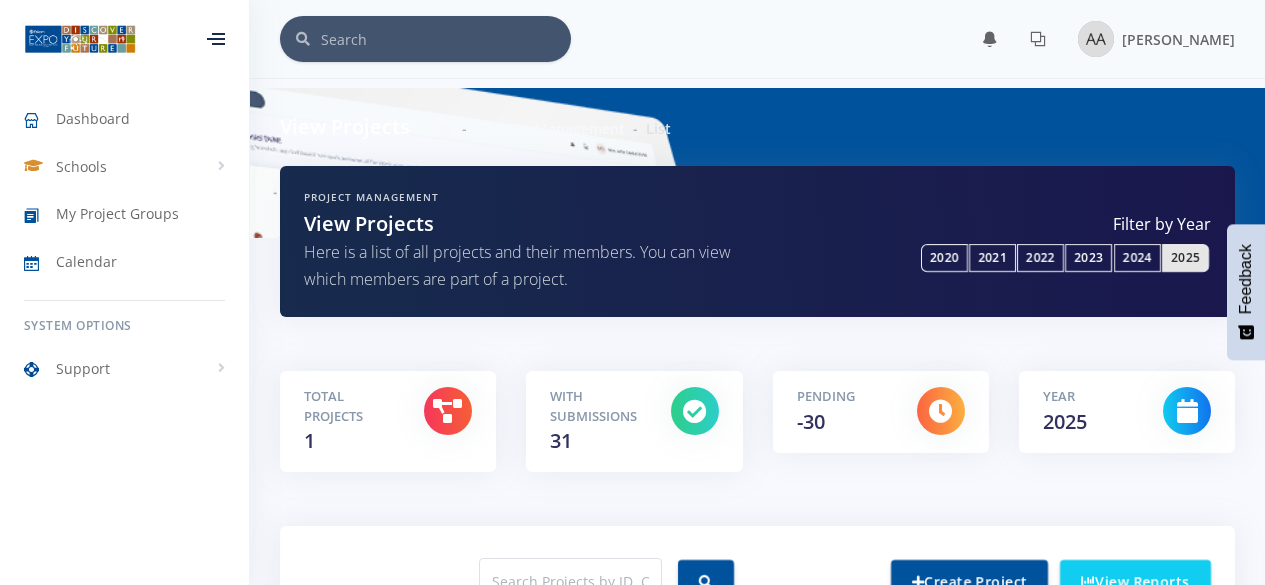 scroll, scrollTop: 0, scrollLeft: 0, axis: both 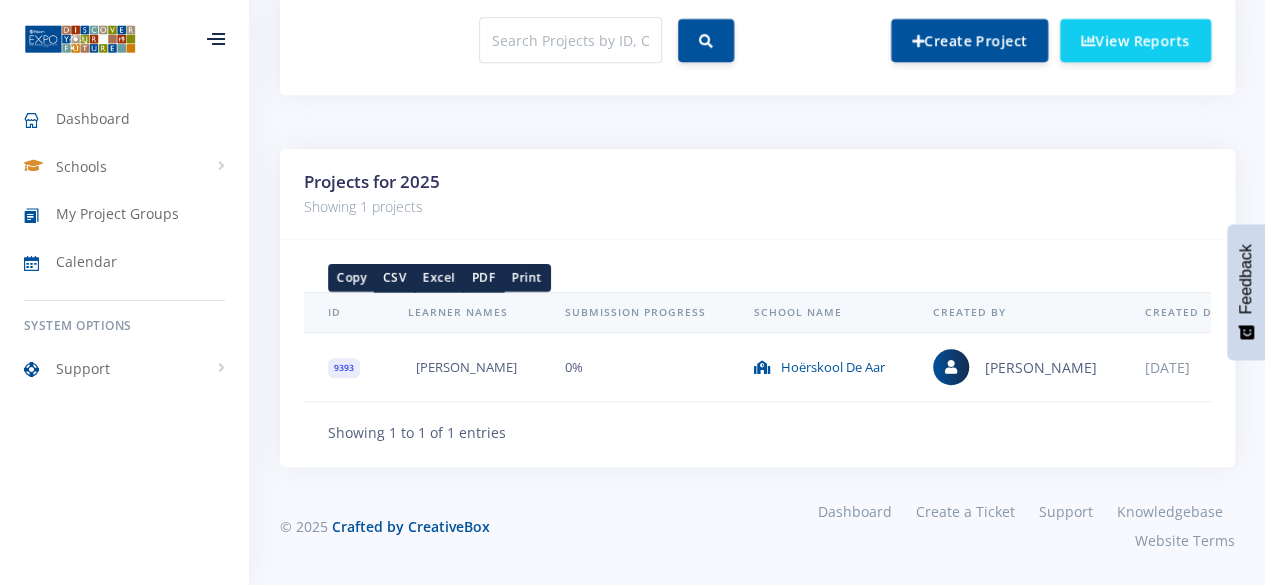 click on "9393" at bounding box center (344, 368) 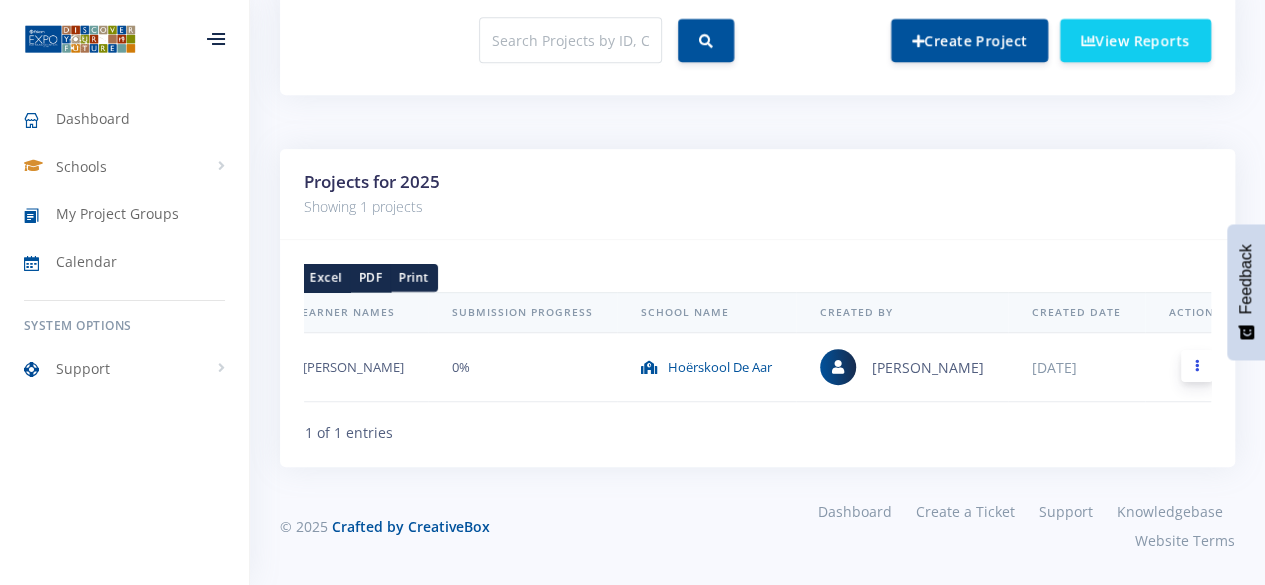click at bounding box center [1197, 366] 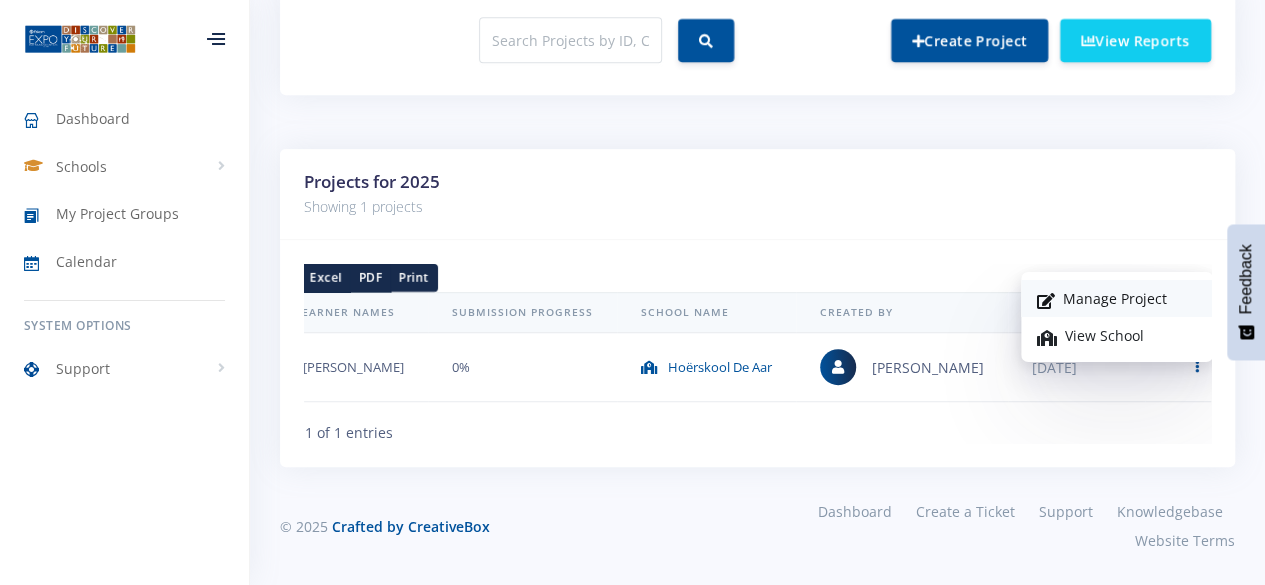 click on "Manage Project" at bounding box center [1117, 298] 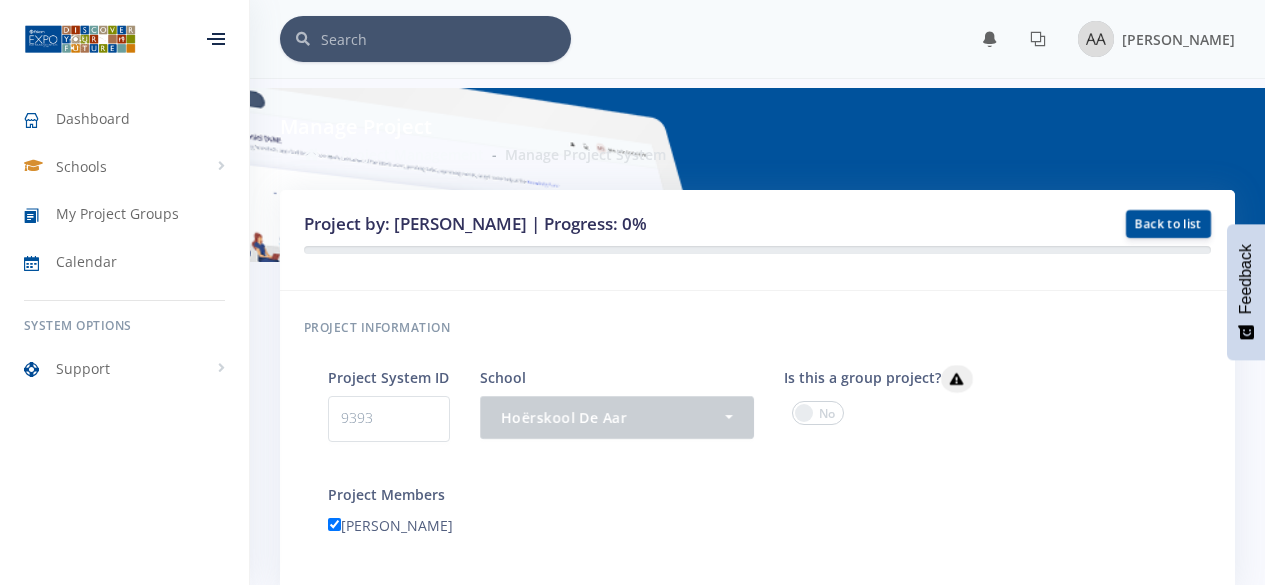 scroll, scrollTop: 0, scrollLeft: 0, axis: both 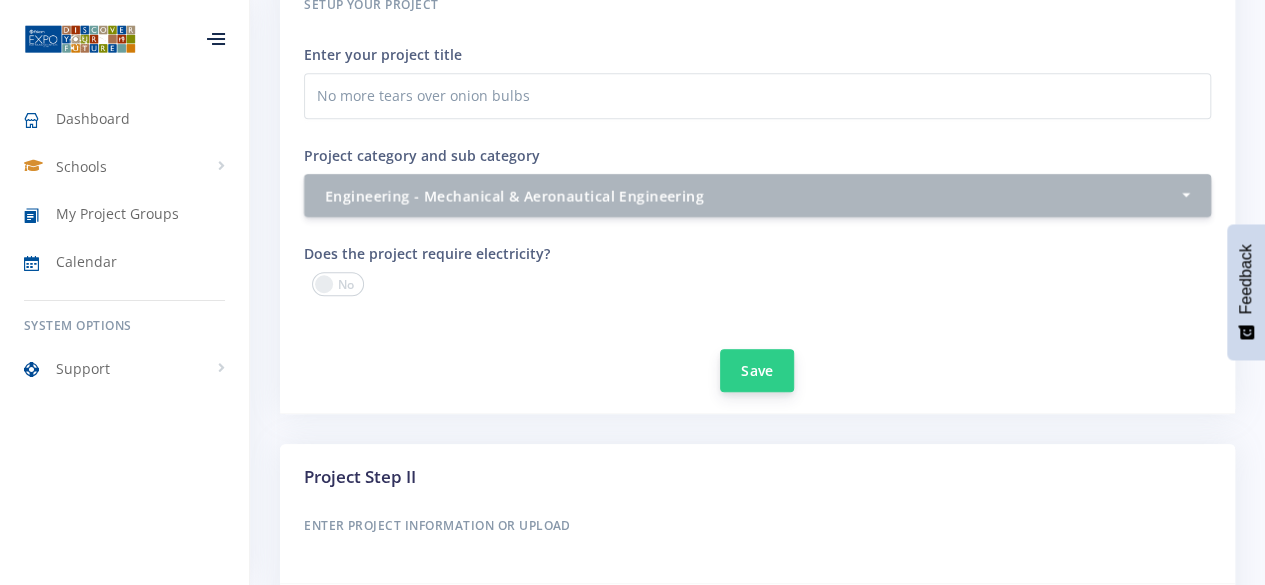 click on "Save" at bounding box center (757, 370) 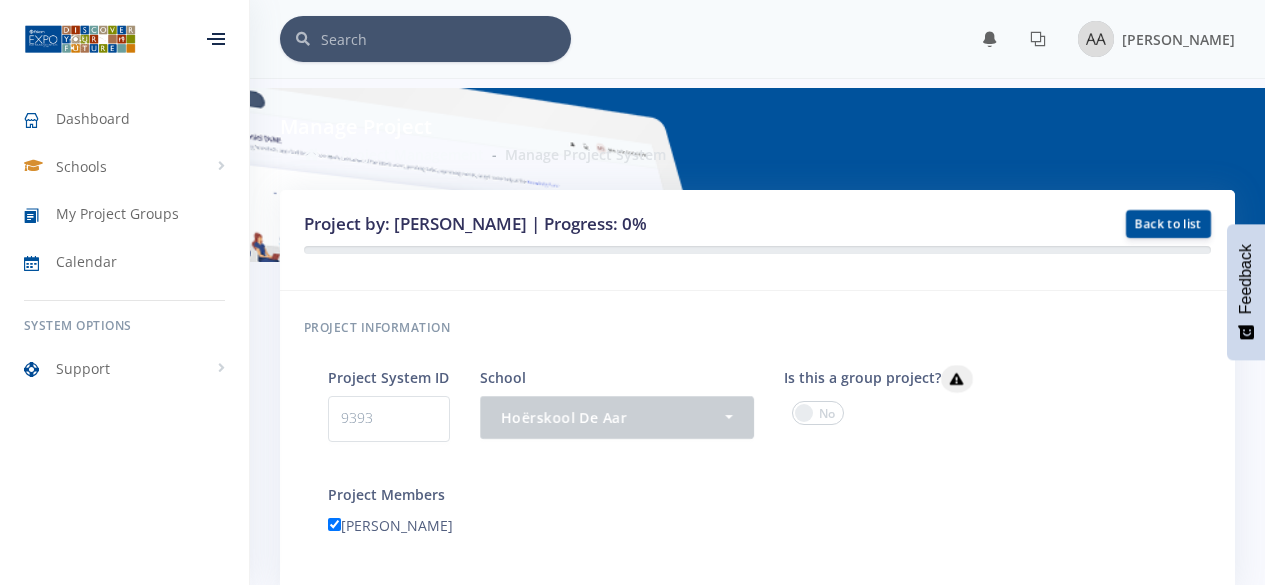 scroll, scrollTop: 1200, scrollLeft: 0, axis: vertical 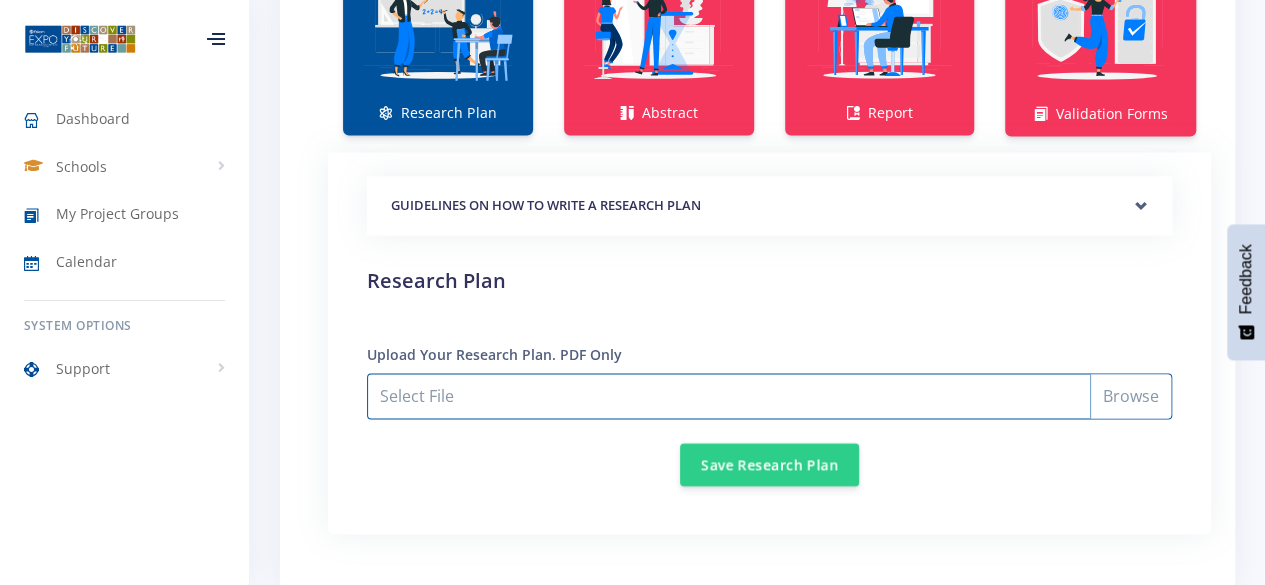 click on "Select File" at bounding box center [769, 396] 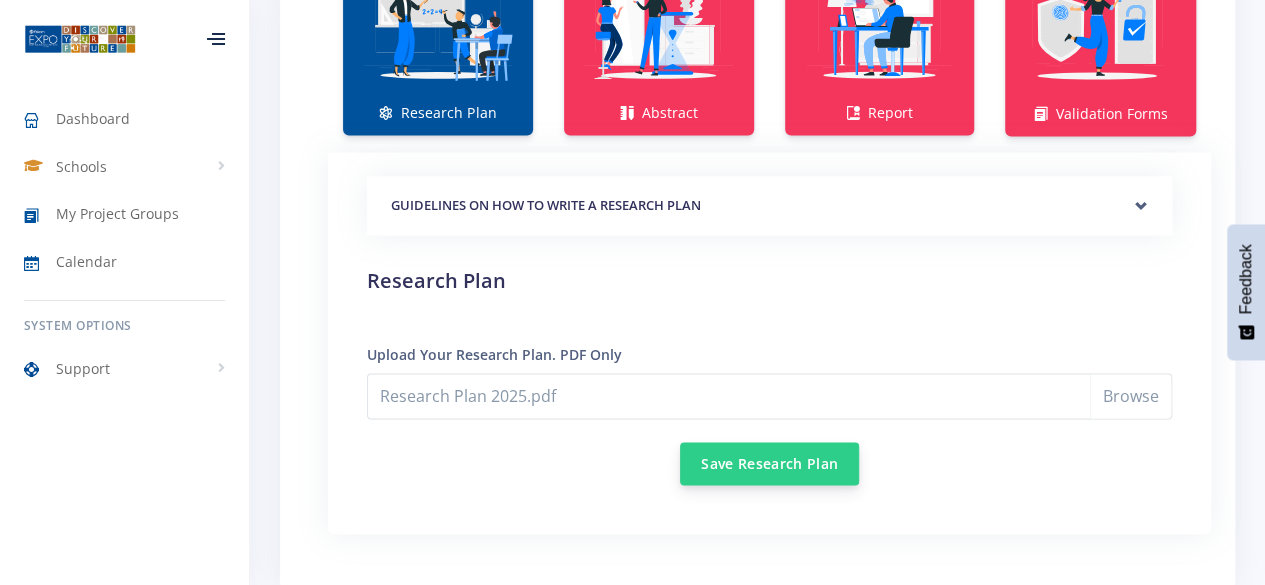 click on "Save Research Plan" at bounding box center (769, 463) 